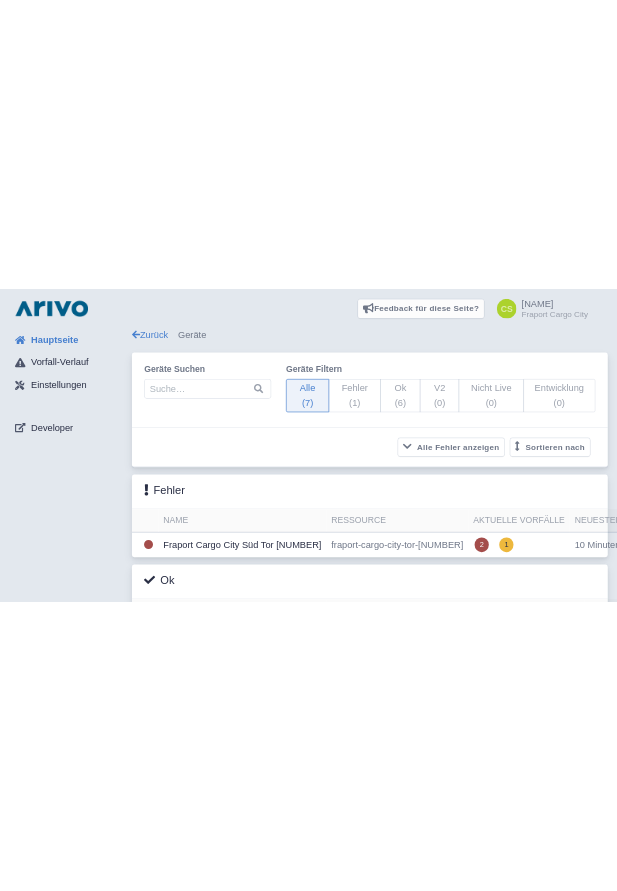 scroll, scrollTop: 0, scrollLeft: 0, axis: both 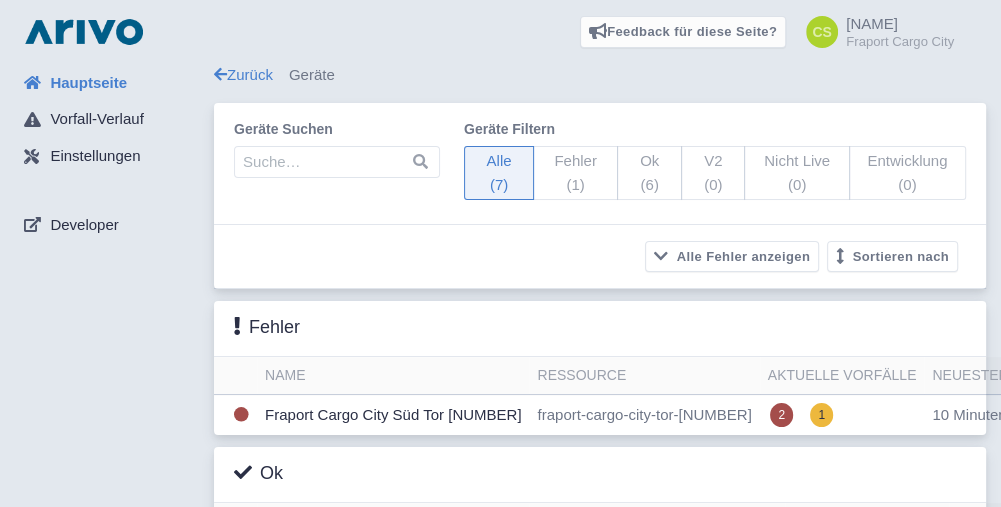 click on "[COMPANY] [LOCATION] [GATE]" at bounding box center (393, 415) 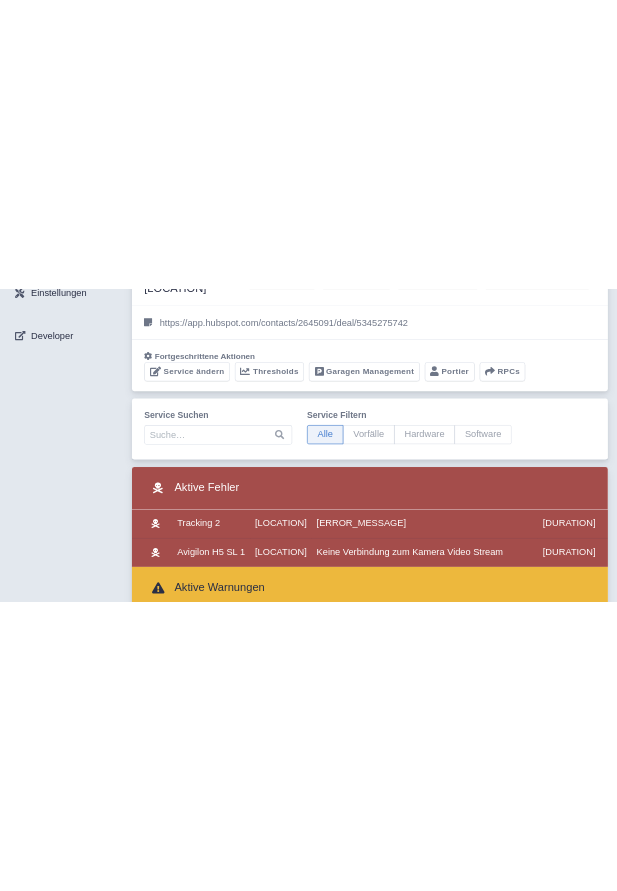 scroll, scrollTop: 142, scrollLeft: 0, axis: vertical 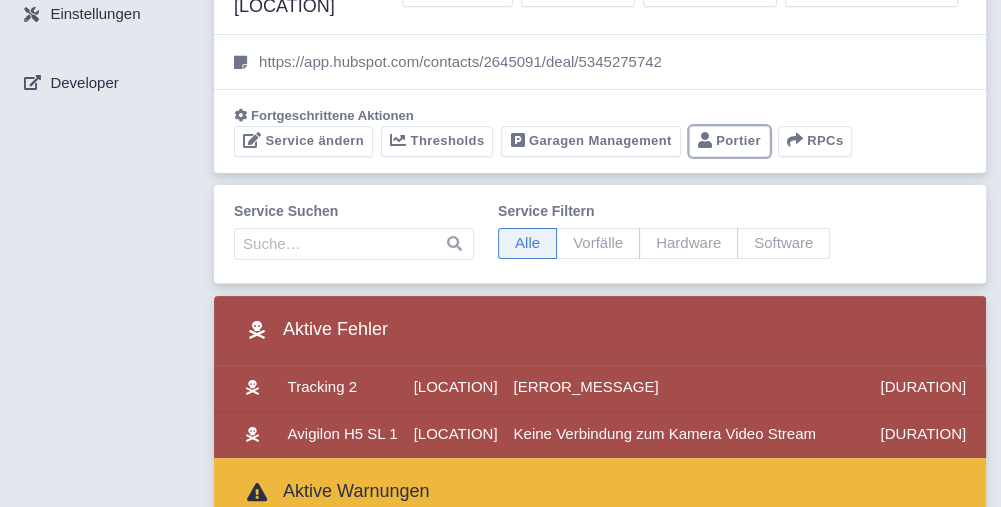 click on "Portier" at bounding box center (729, 141) 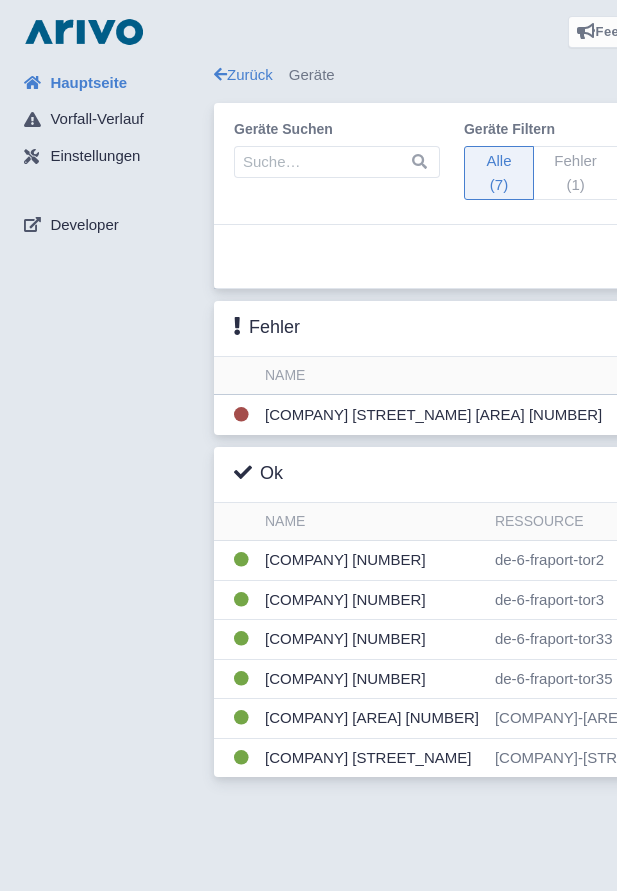 scroll, scrollTop: 0, scrollLeft: 0, axis: both 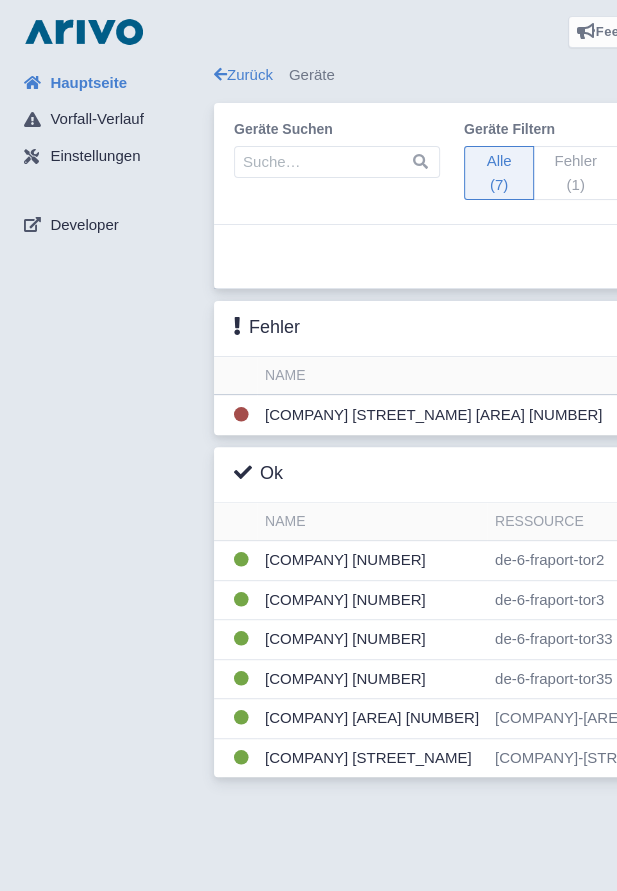 click on "[COMPANY] [LOCATION] [GATE]" at bounding box center [433, 415] 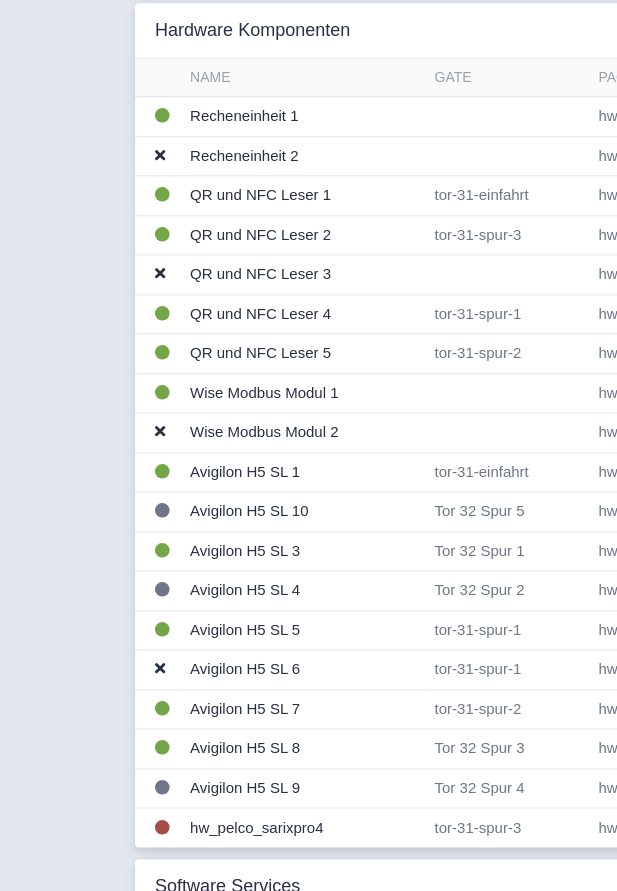 scroll, scrollTop: 715, scrollLeft: 79, axis: both 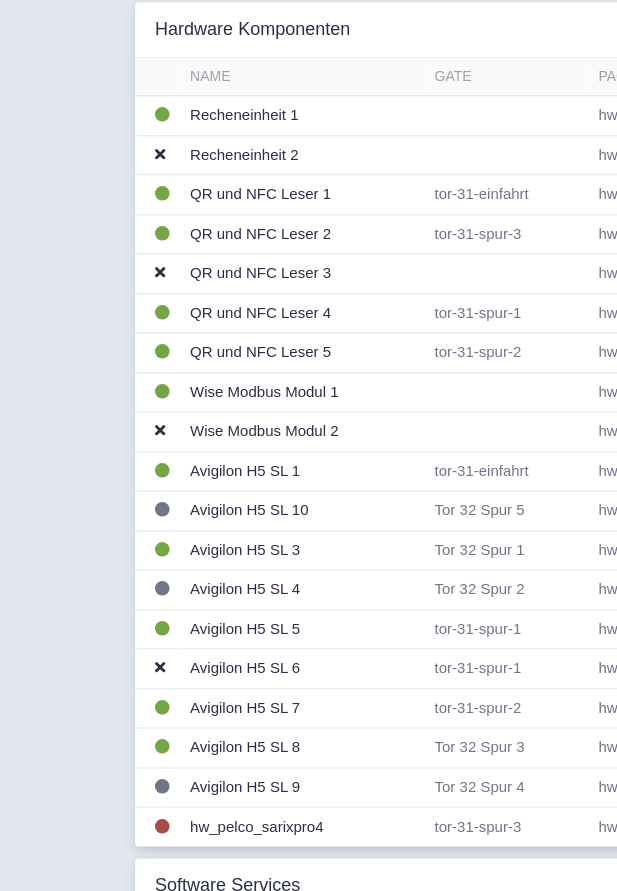 click on "hw_pelco_sarixpro4" at bounding box center (304, 116) 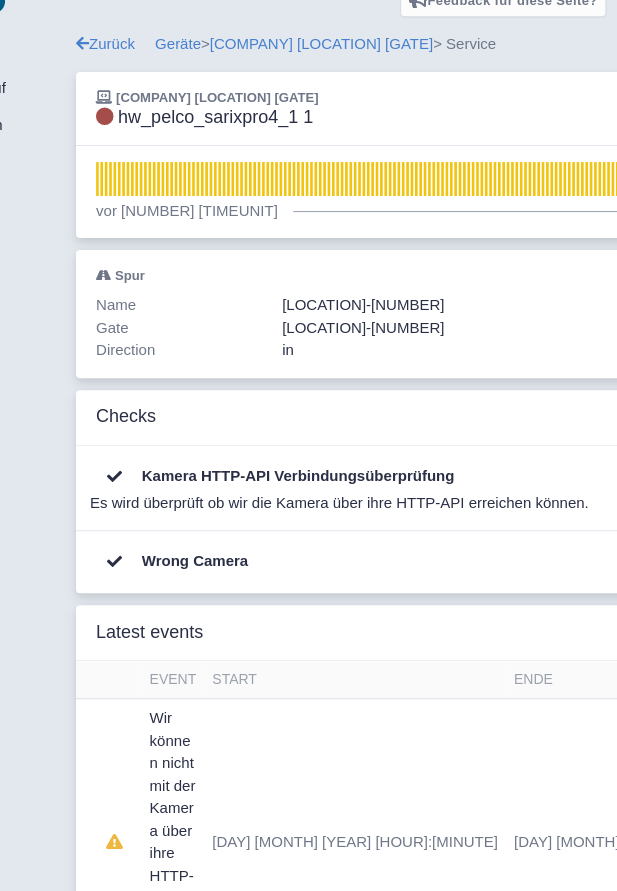 scroll, scrollTop: 36, scrollLeft: 138, axis: both 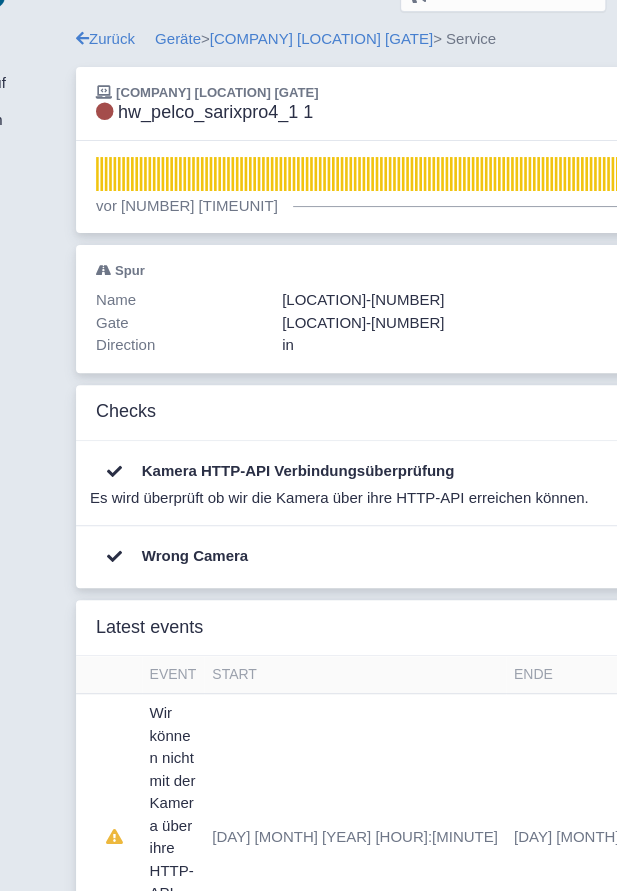 click on "Geräte" at bounding box center (178, 38) 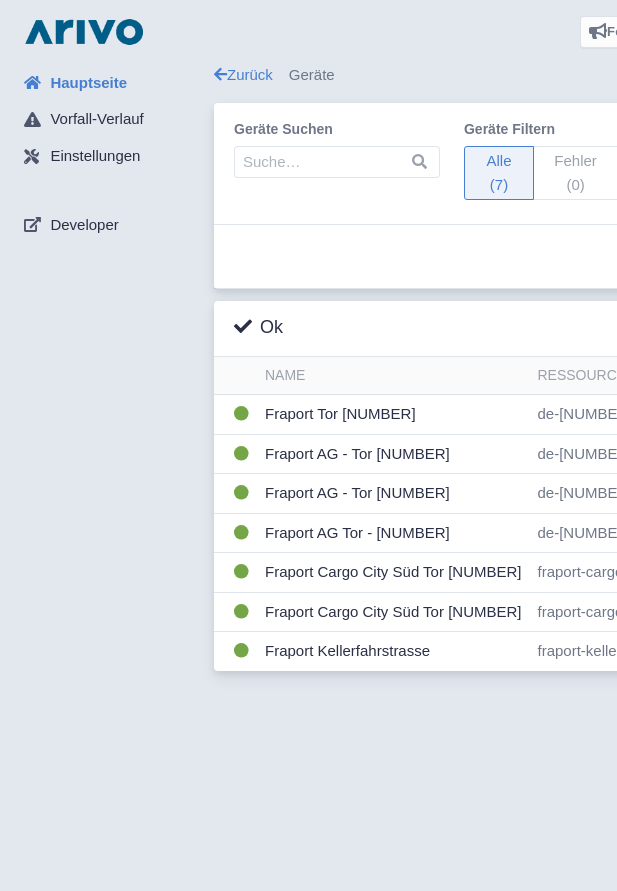 scroll, scrollTop: 0, scrollLeft: 0, axis: both 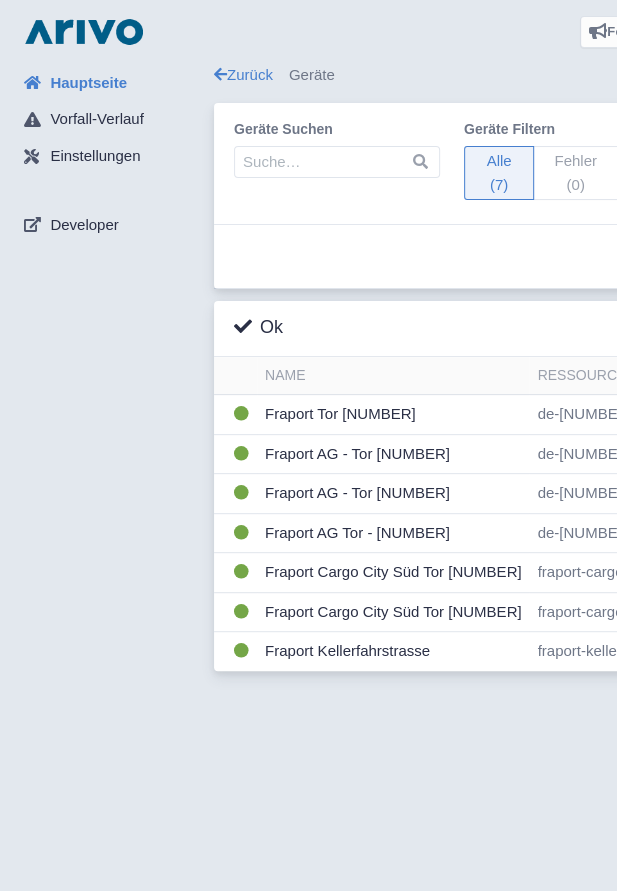 click on "Fraport AG - Tor [NUMBER]" at bounding box center [393, 415] 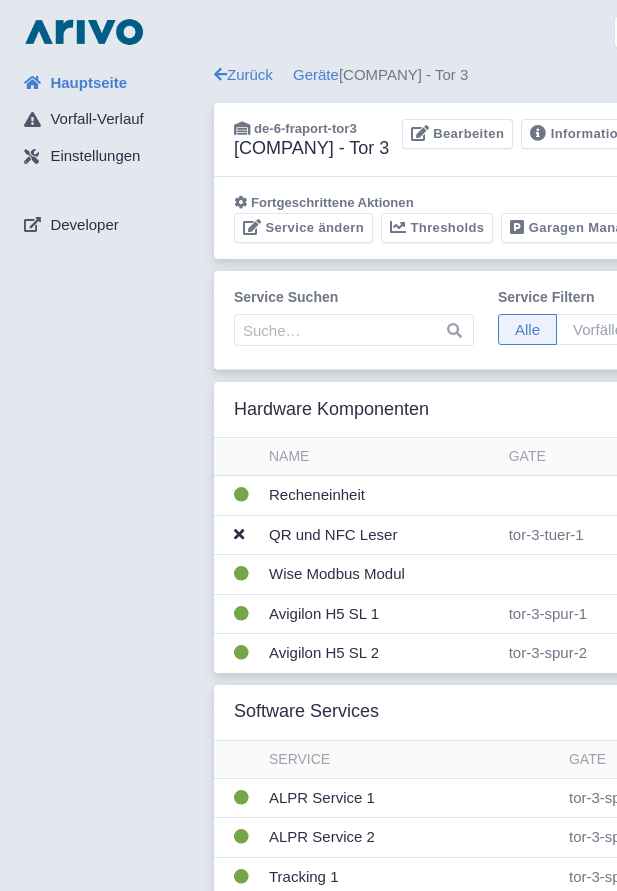scroll, scrollTop: 0, scrollLeft: 0, axis: both 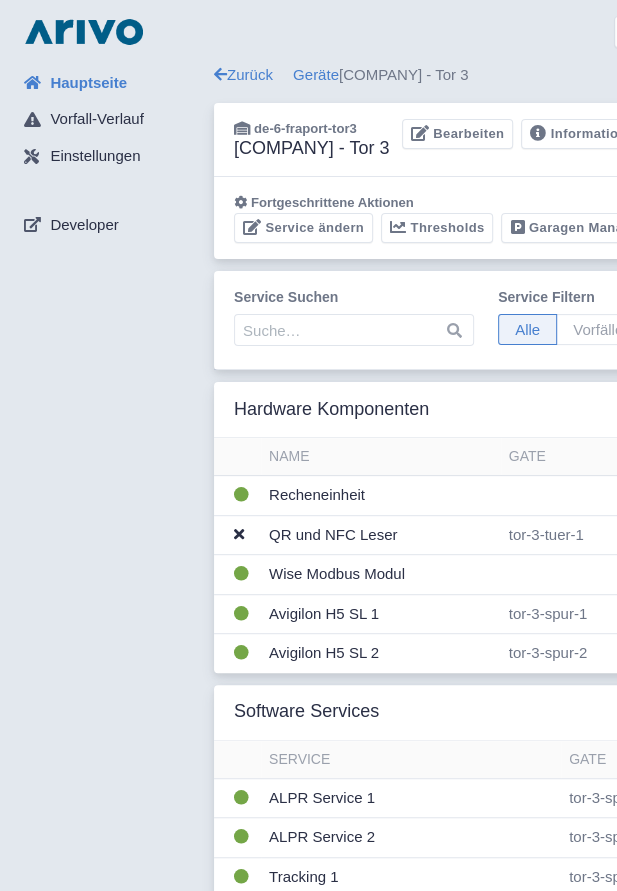 click on "Hauptseite
Vorfall-Verlauf
Einstellungen
Developer" at bounding box center [111, 32] 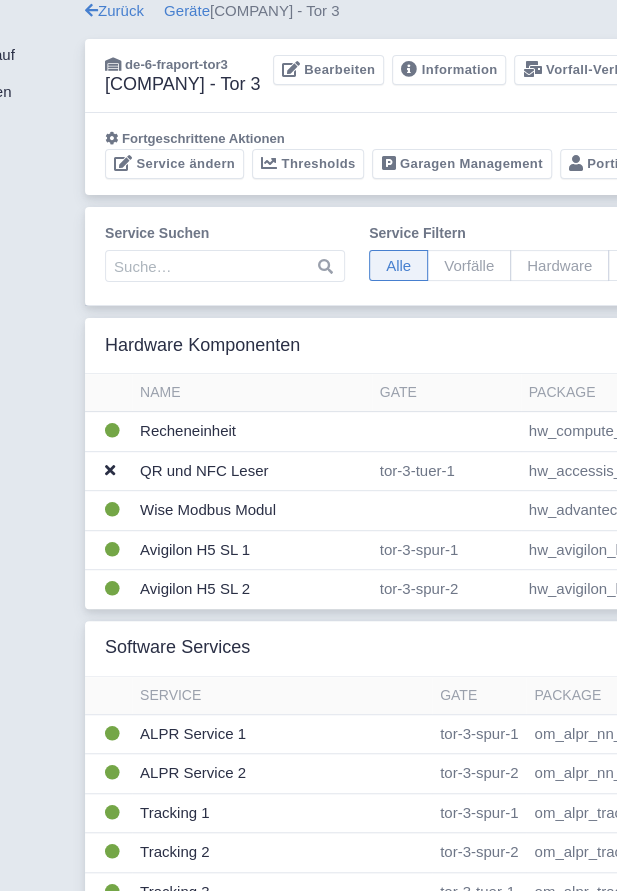 scroll, scrollTop: 0, scrollLeft: 129, axis: horizontal 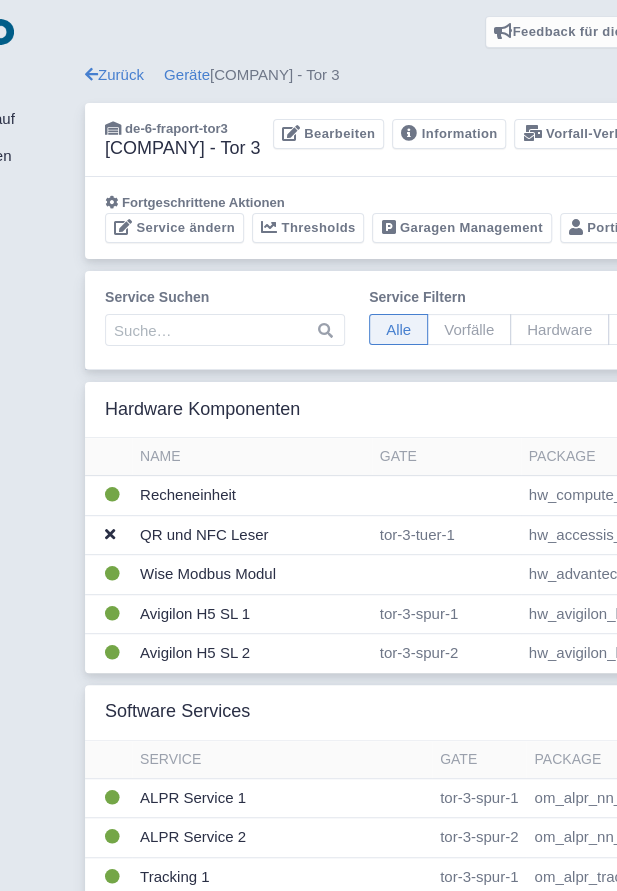 click at bounding box center (446, 496) 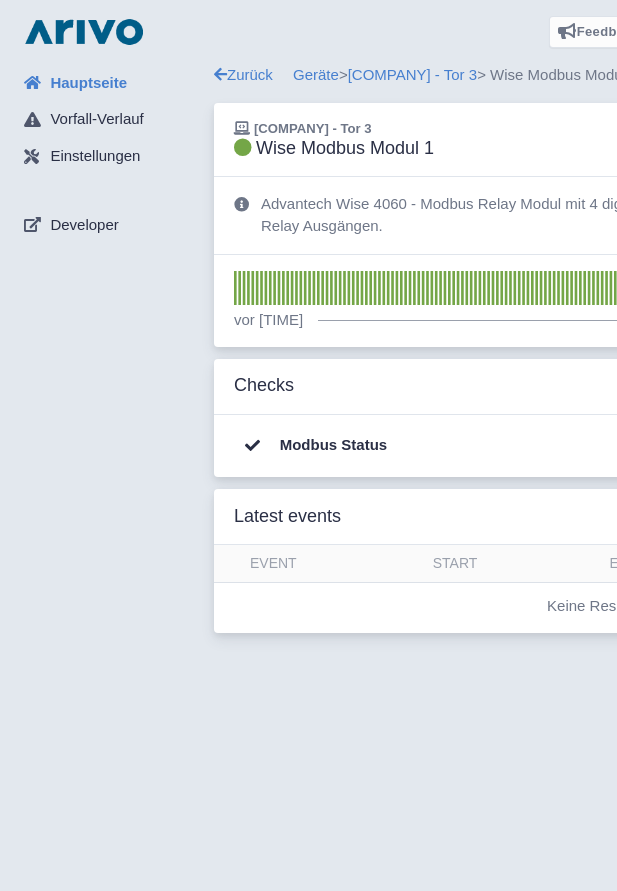 scroll, scrollTop: 0, scrollLeft: 0, axis: both 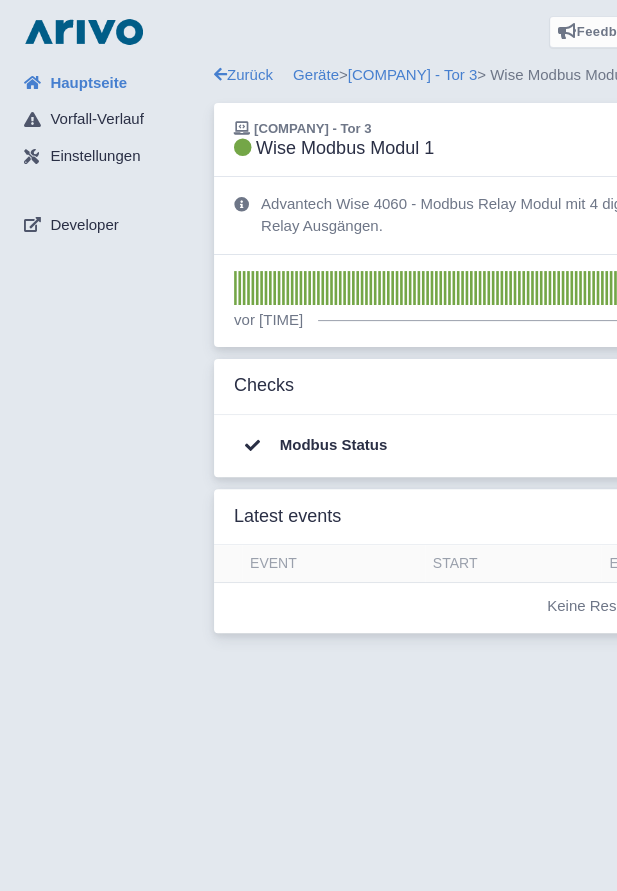 click at bounding box center [220, 74] 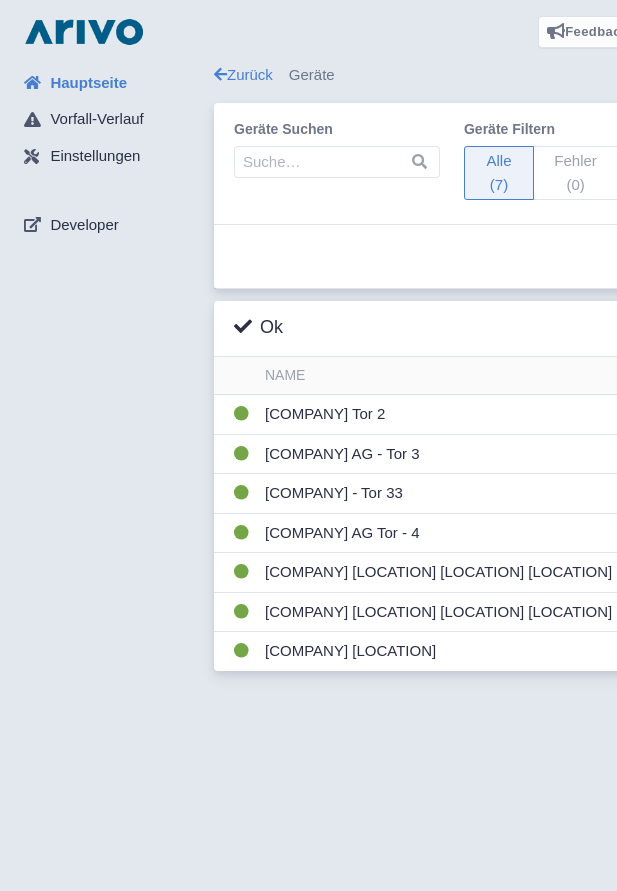 scroll, scrollTop: 0, scrollLeft: 0, axis: both 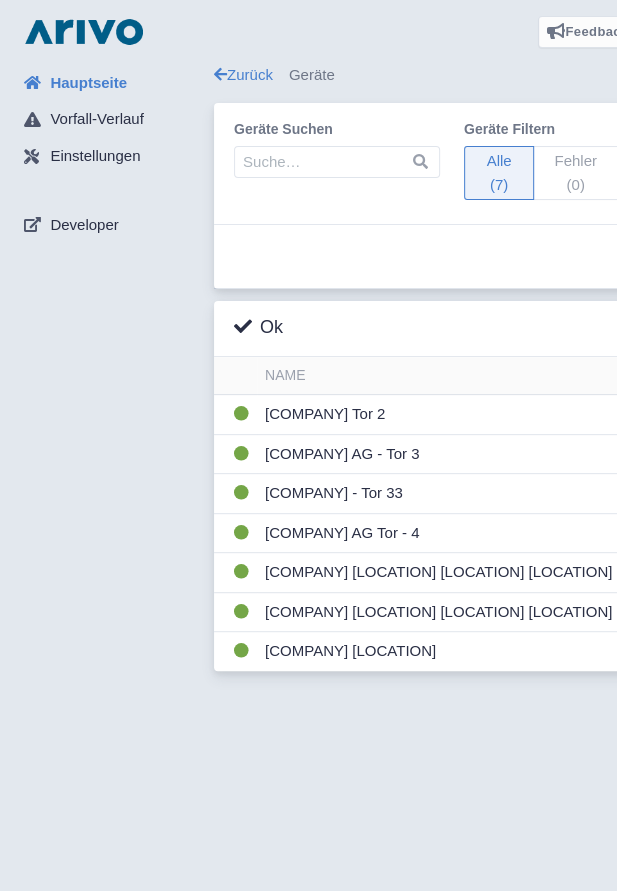 click on "[COMPANY] [LOCATION] [LOCATION] [LOCATION]" at bounding box center (438, 415) 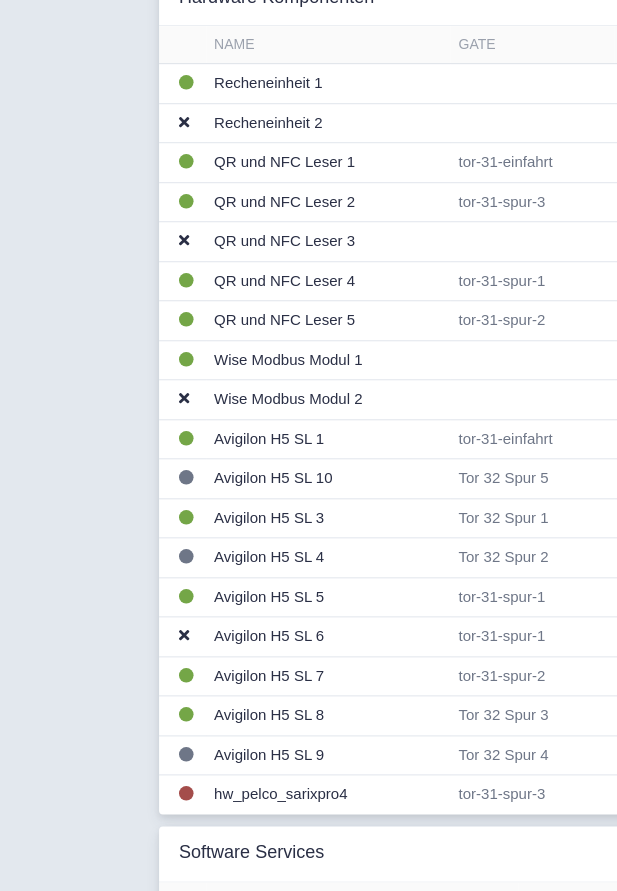 scroll, scrollTop: 489, scrollLeft: 54, axis: both 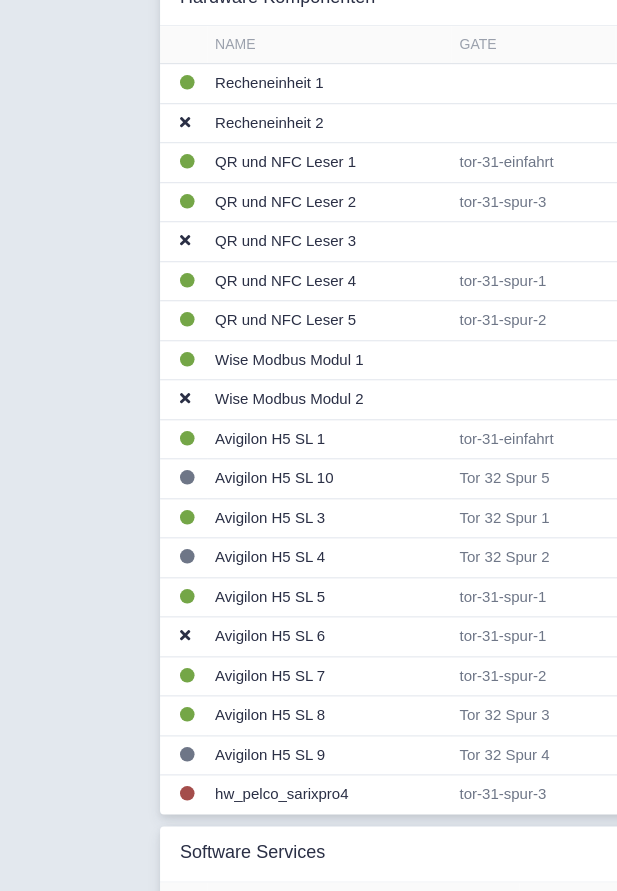 click on "hw_pelco_sarixpro4" at bounding box center (329, 84) 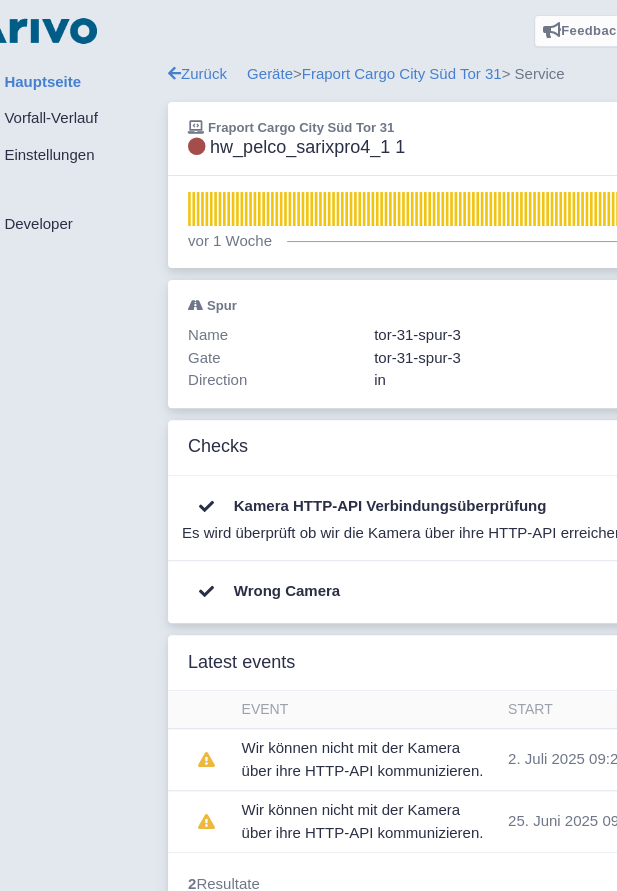 scroll, scrollTop: 0, scrollLeft: 46, axis: horizontal 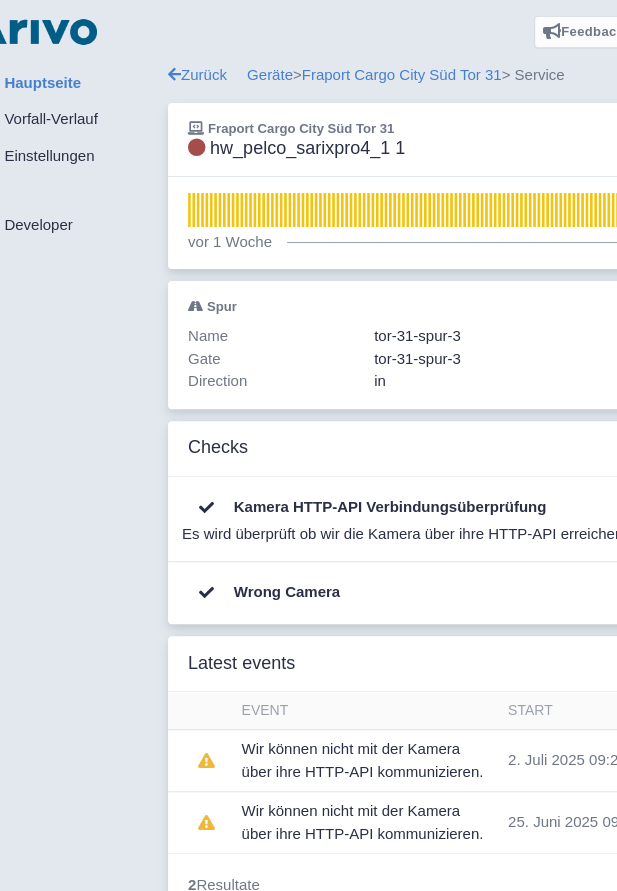 click on "Fraport Cargo City Süd Tor 31" at bounding box center (402, 74) 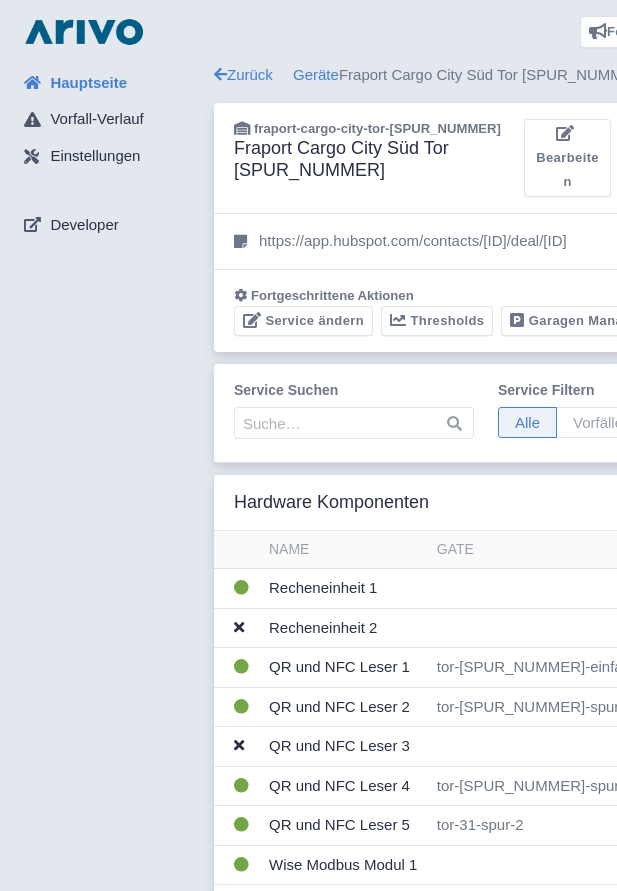 scroll, scrollTop: 0, scrollLeft: 0, axis: both 